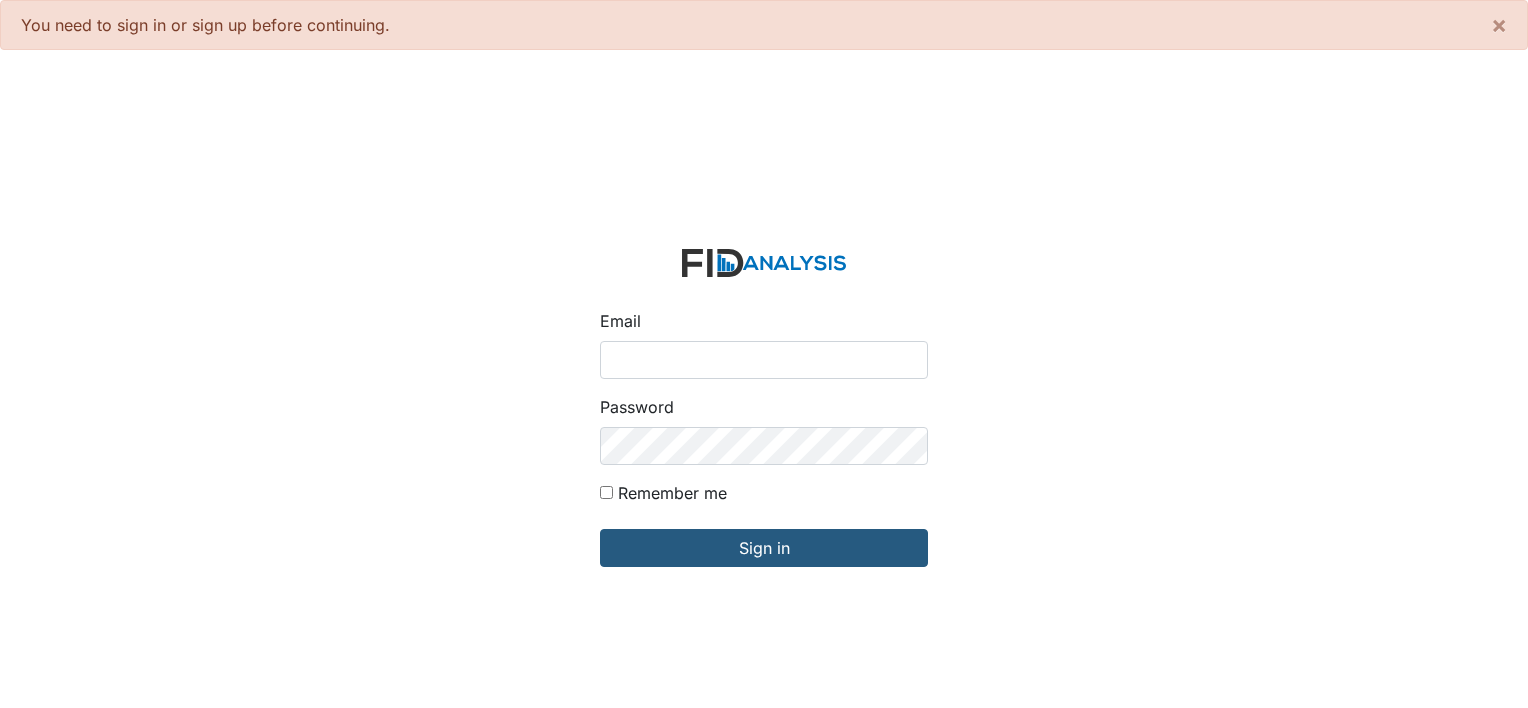 scroll, scrollTop: 0, scrollLeft: 0, axis: both 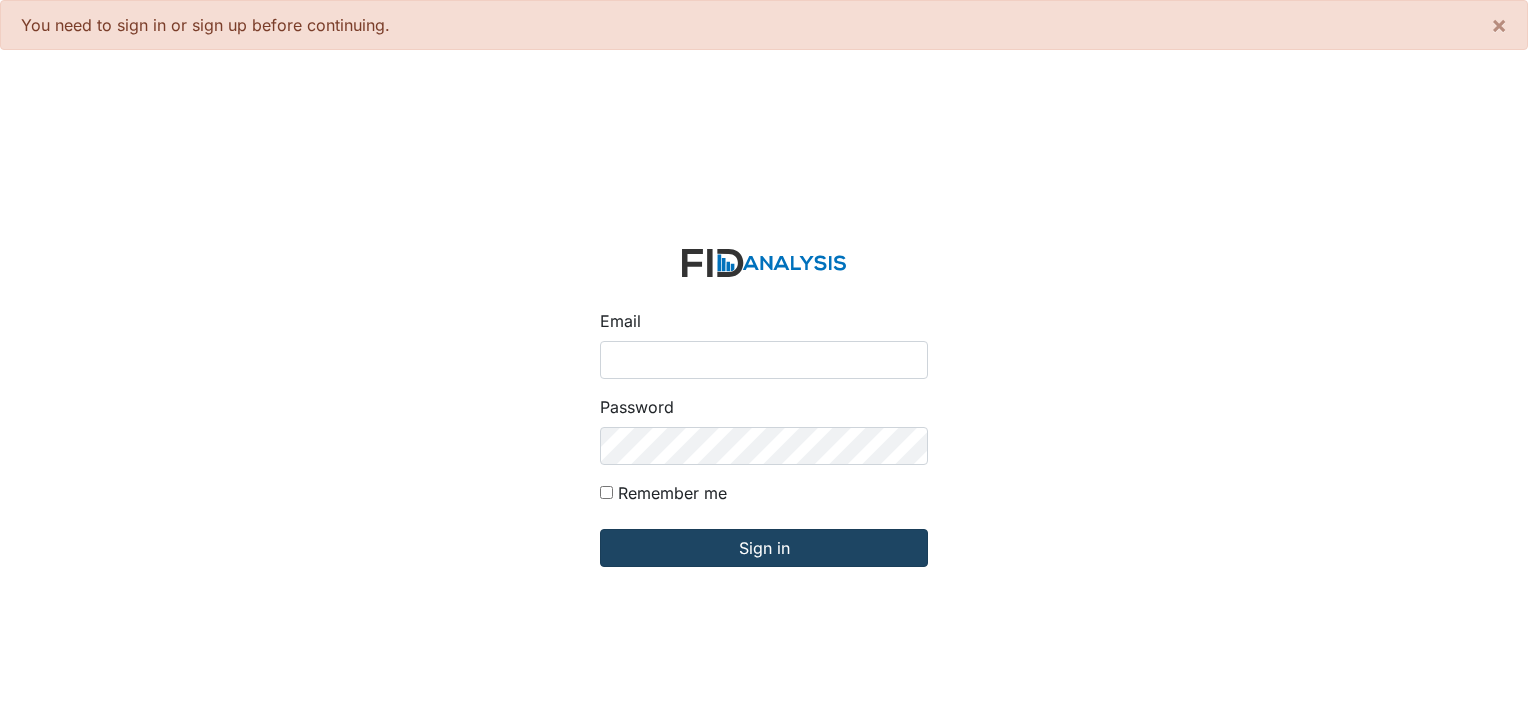 type on "[USERNAME]@example.com" 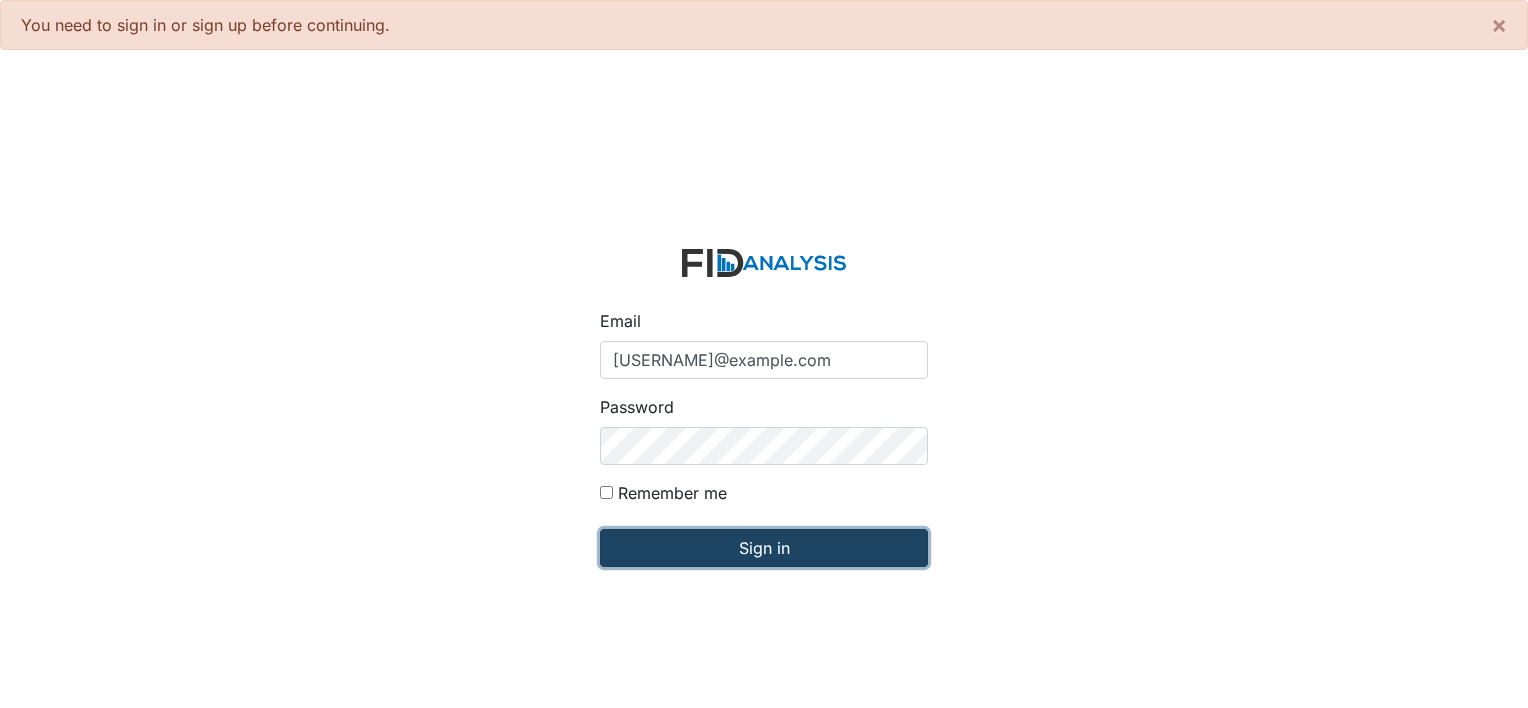 click on "Sign in" at bounding box center (764, 548) 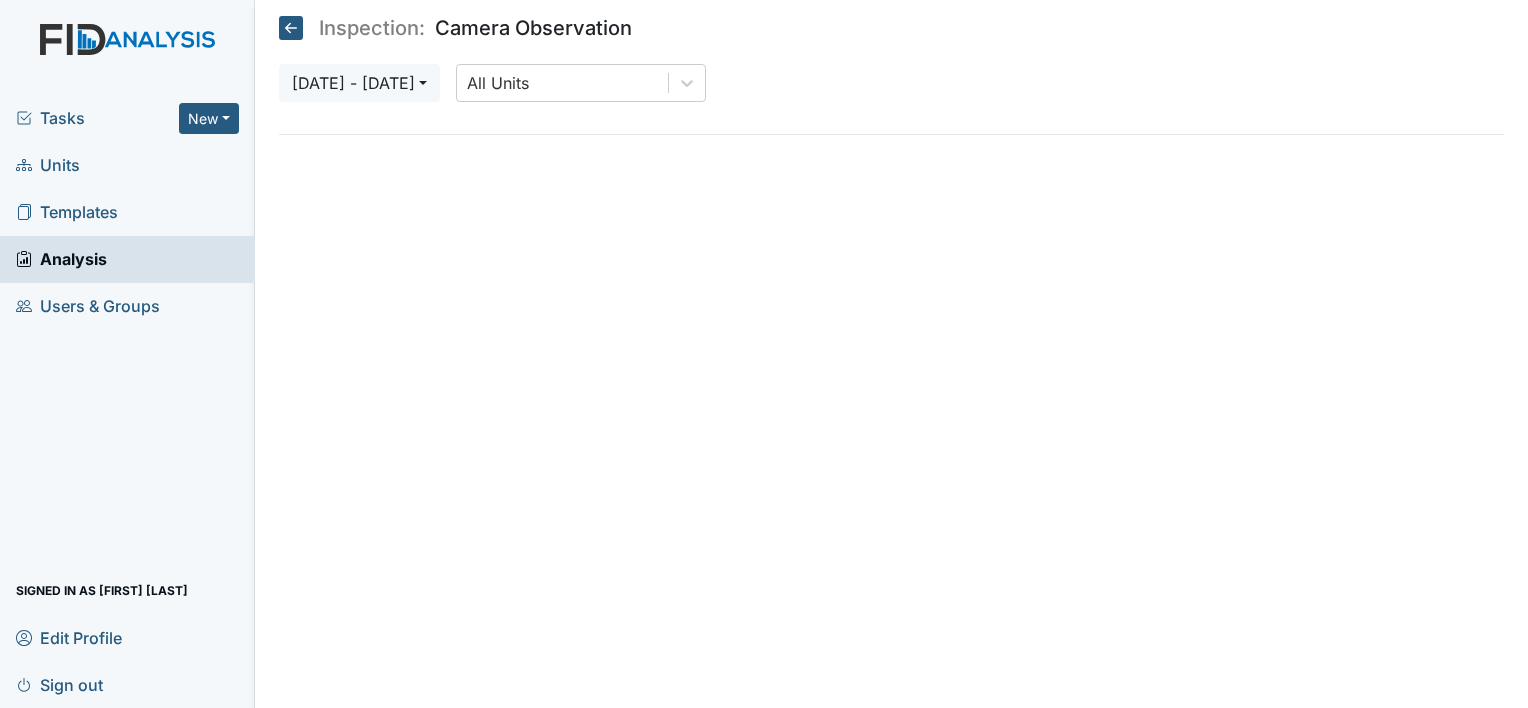 scroll, scrollTop: 0, scrollLeft: 0, axis: both 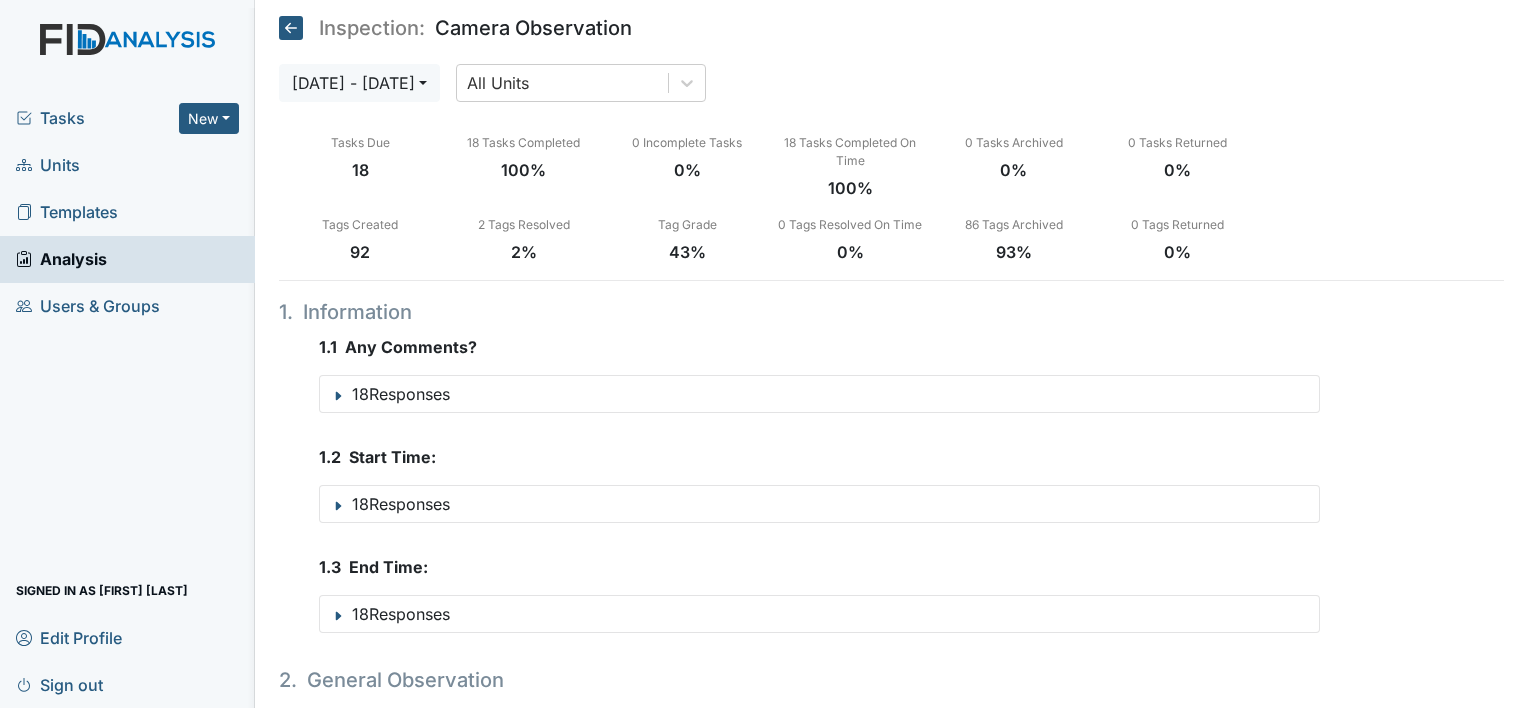drag, startPoint x: 60, startPoint y: 168, endPoint x: 124, endPoint y: 159, distance: 64.629715 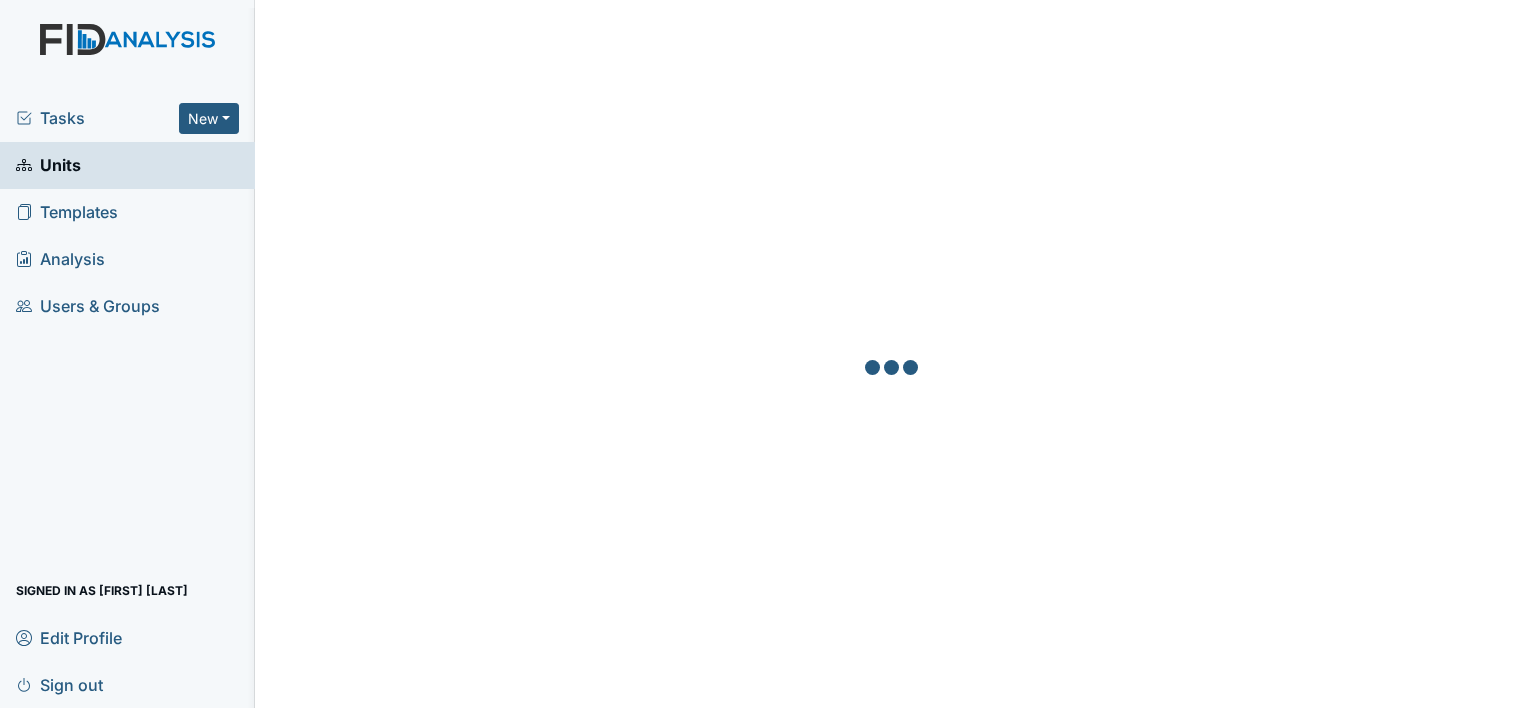 scroll, scrollTop: 0, scrollLeft: 0, axis: both 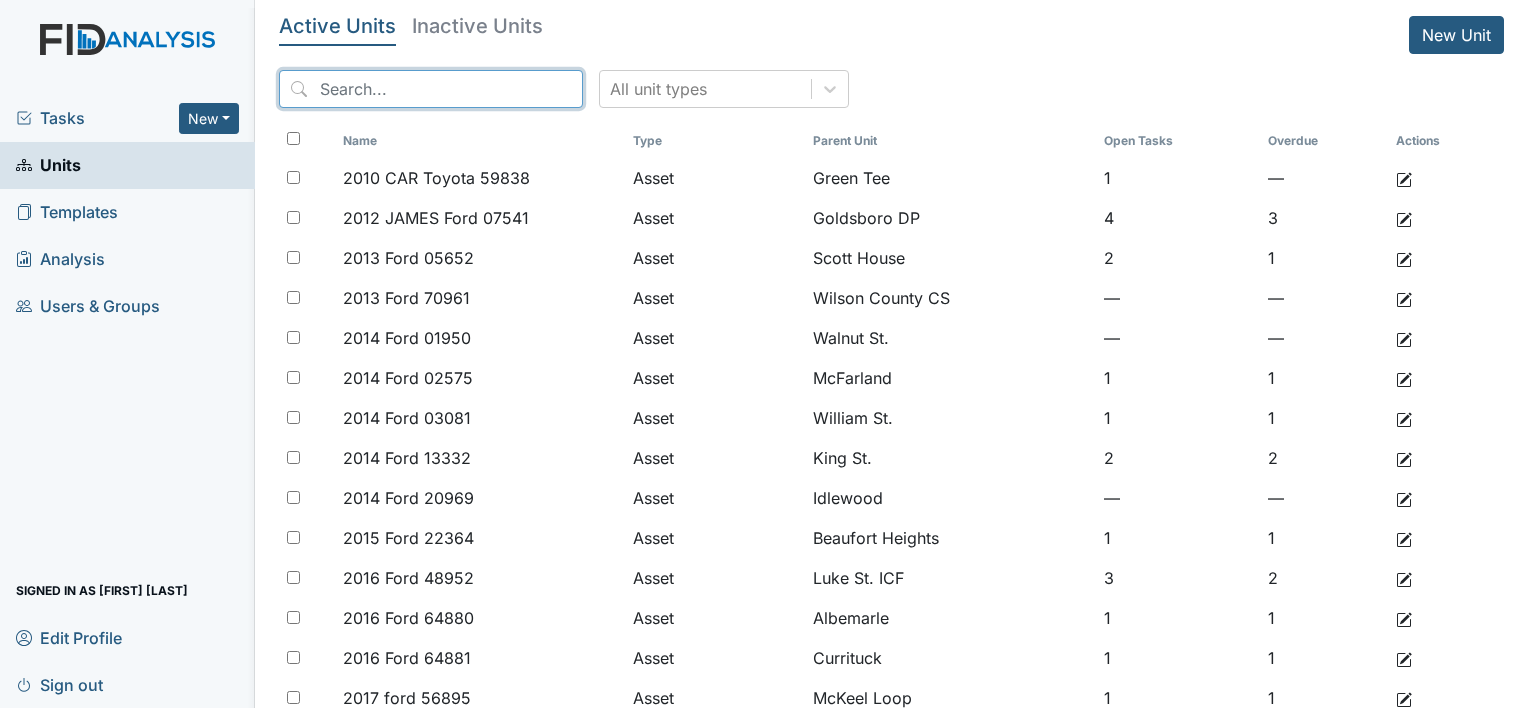 click at bounding box center (431, 89) 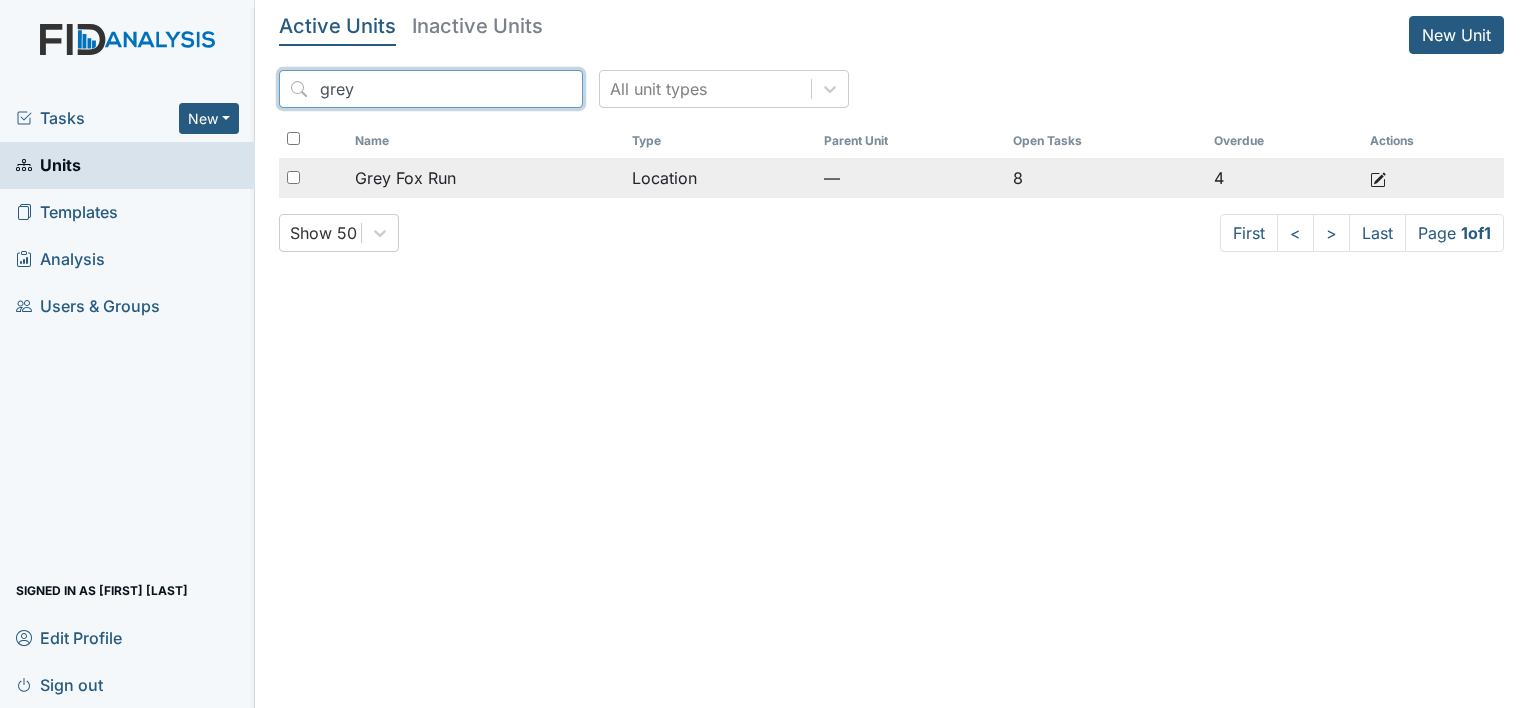 type on "grey" 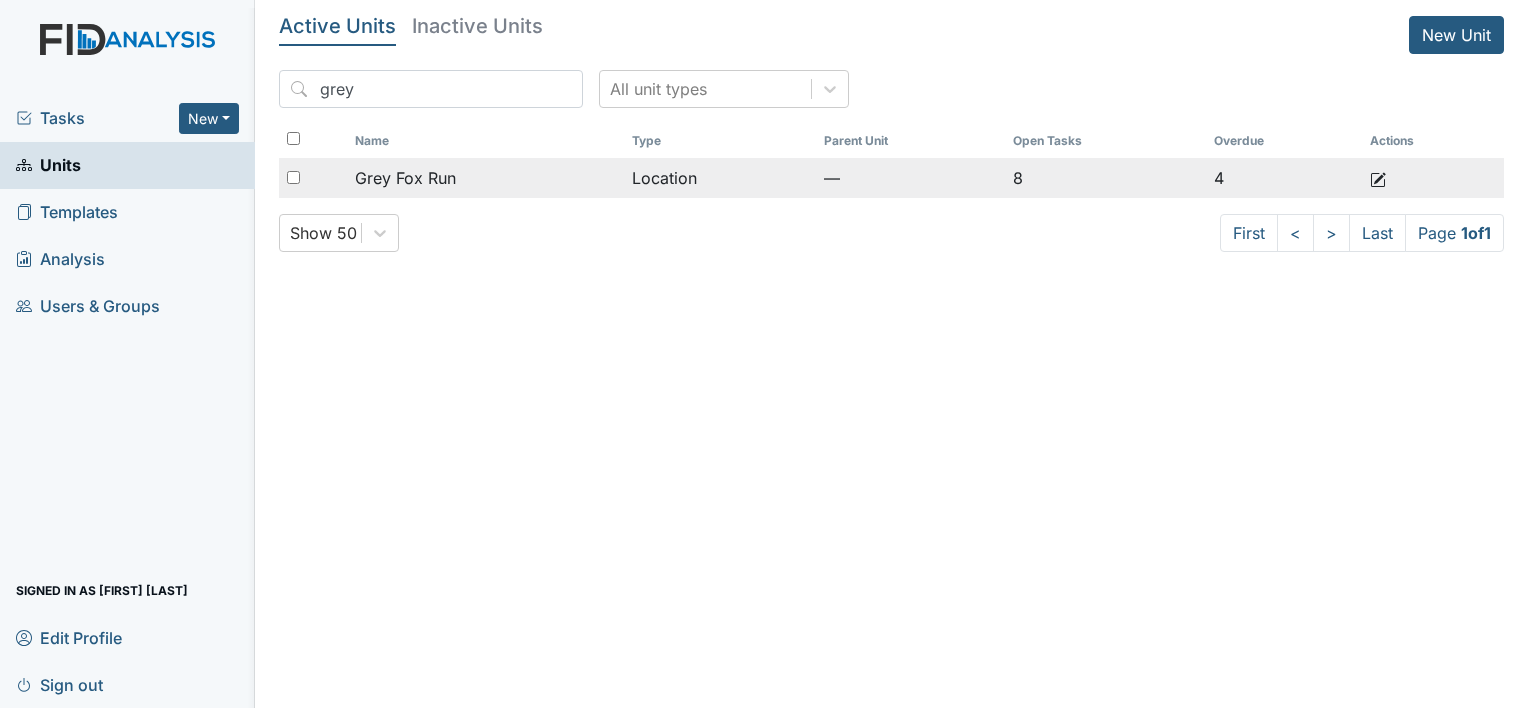 click on "Grey Fox Run" at bounding box center (405, 178) 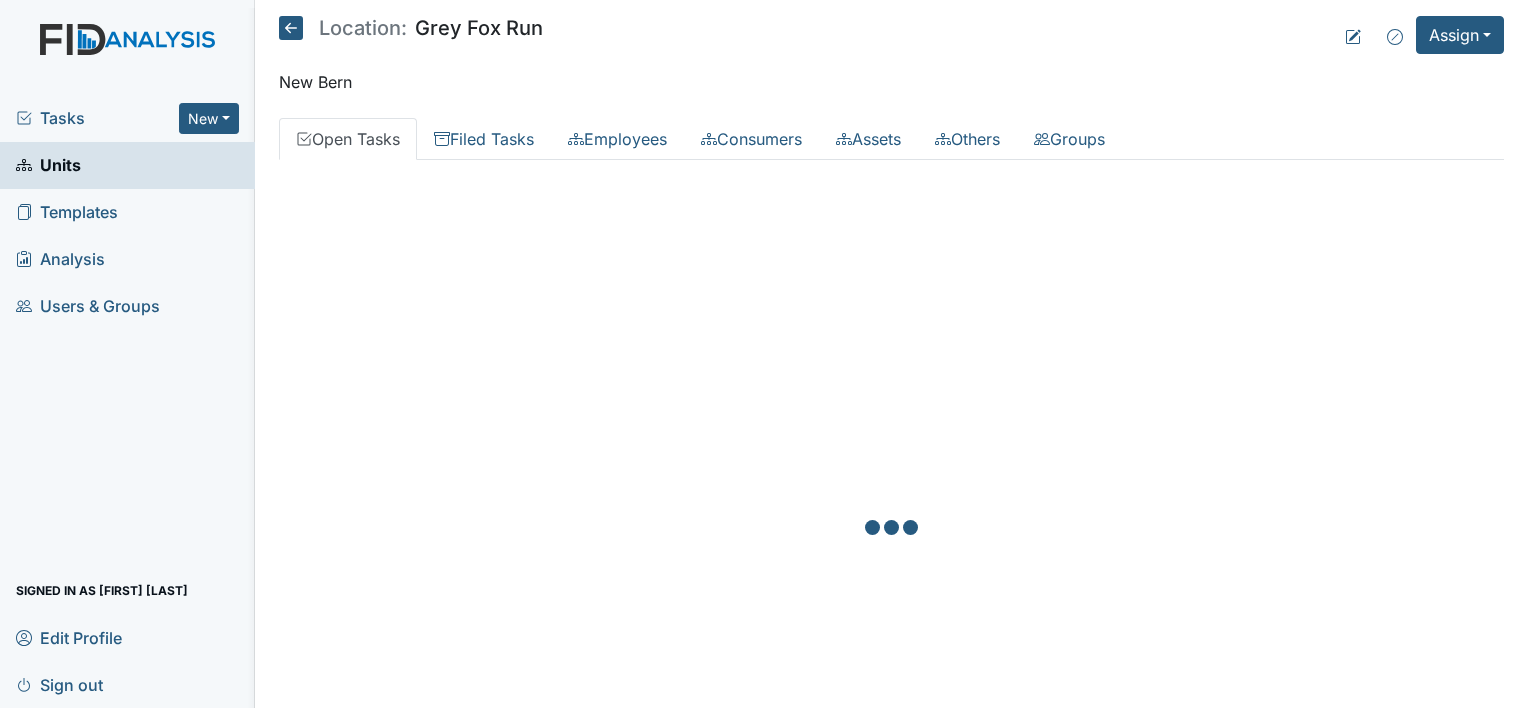scroll, scrollTop: 0, scrollLeft: 0, axis: both 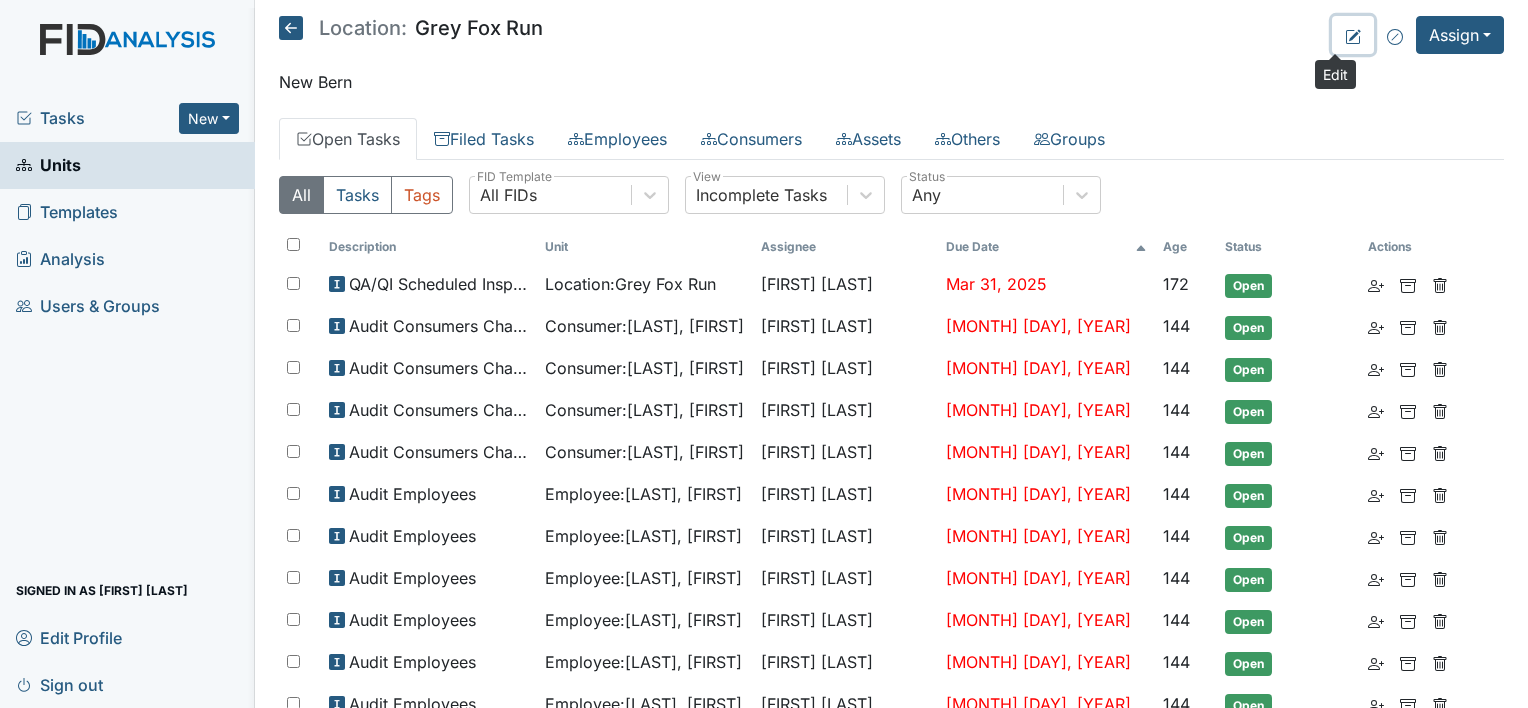 click at bounding box center (1353, 35) 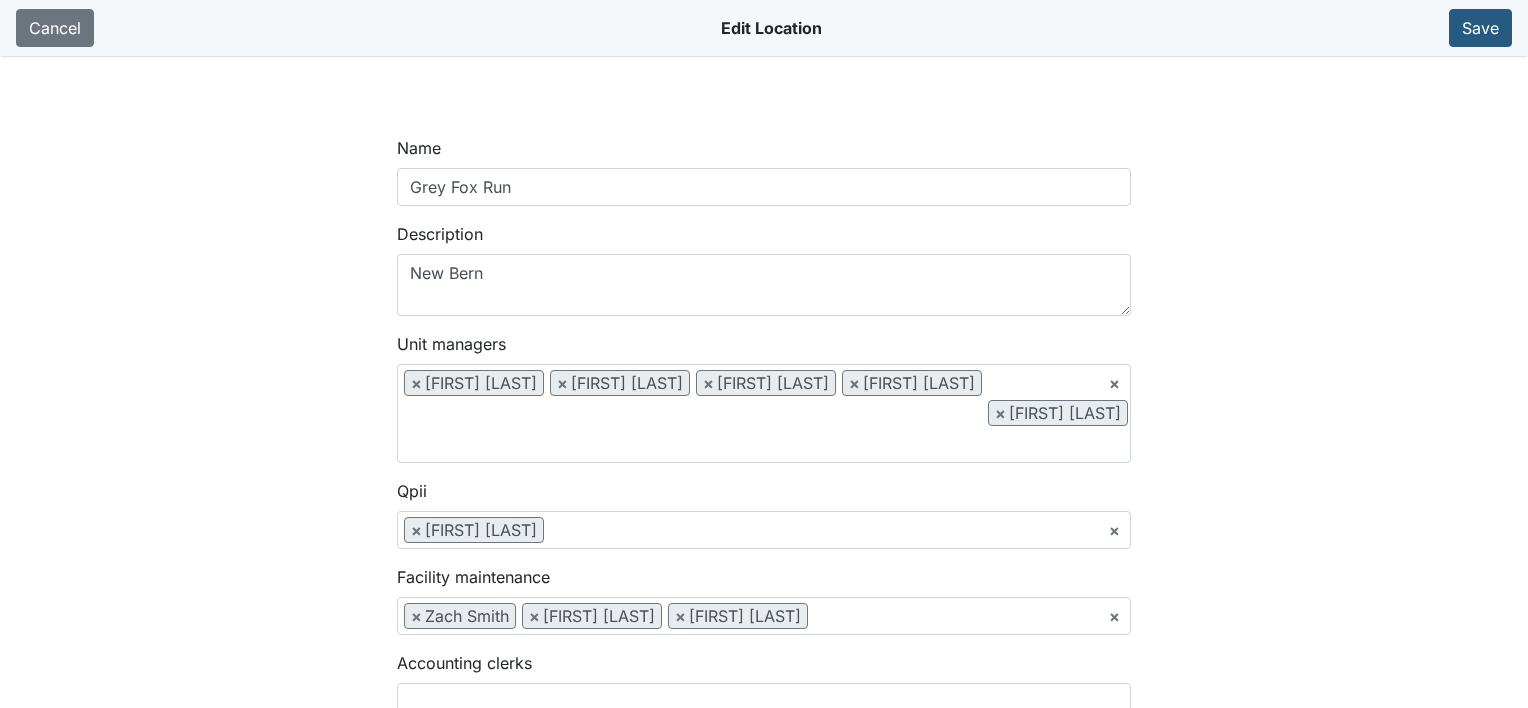 select 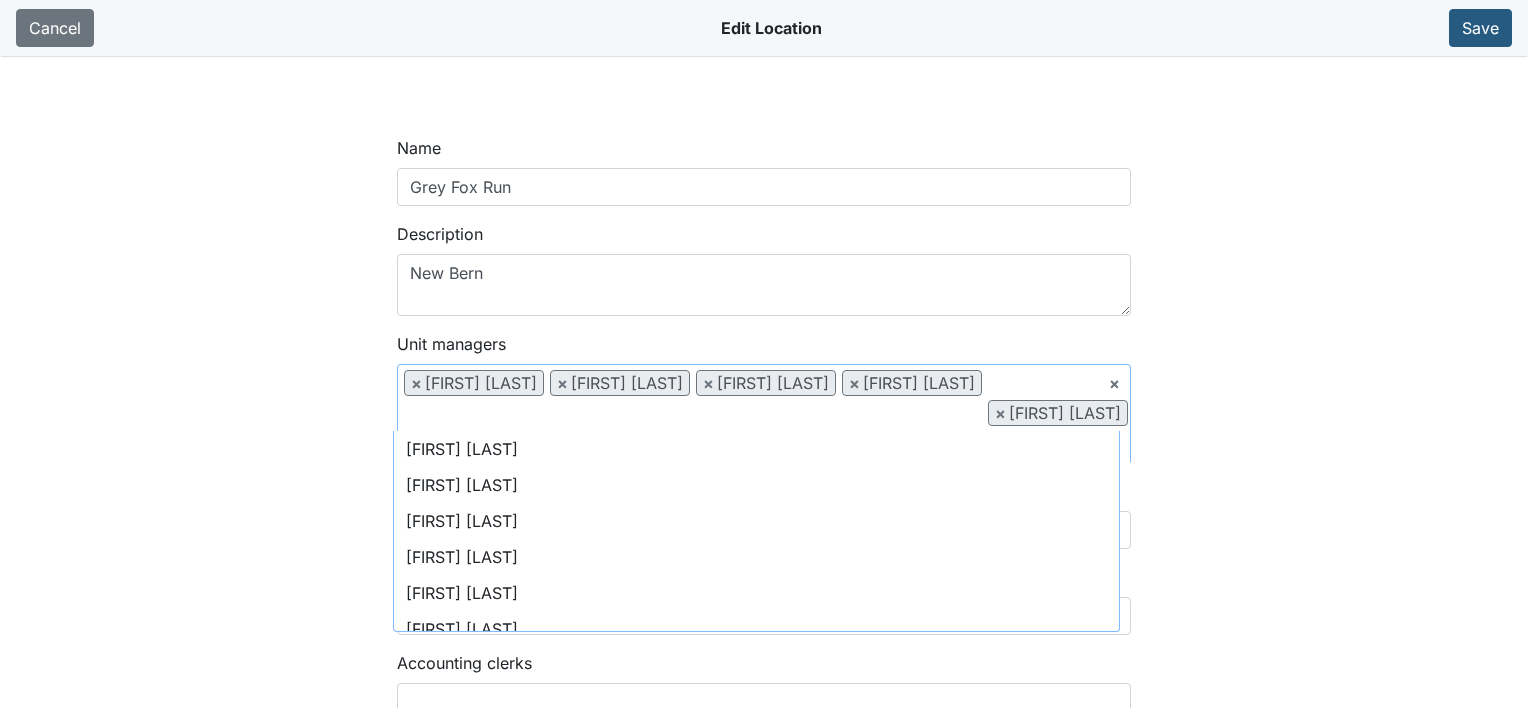 scroll, scrollTop: 1692, scrollLeft: 0, axis: vertical 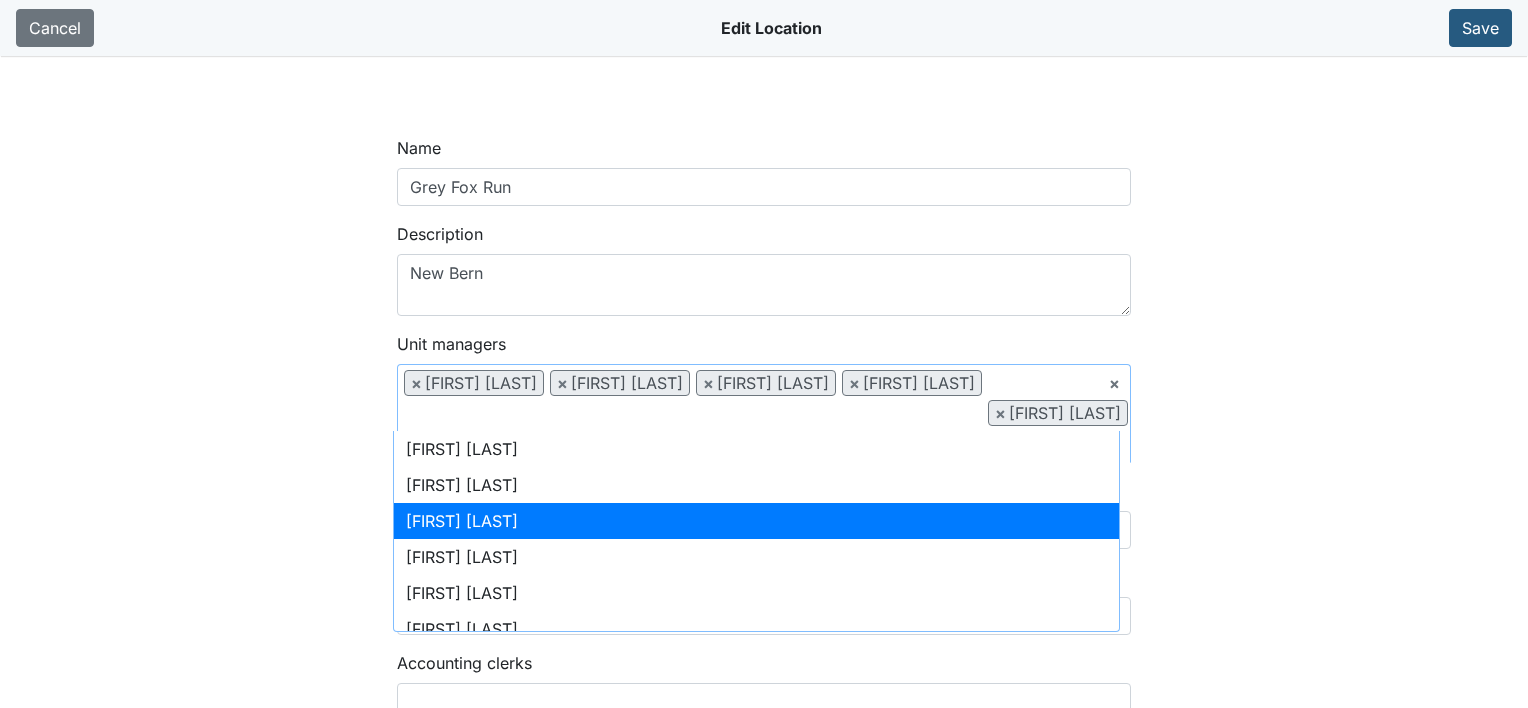 click on "× Gaetano Cappiello" at bounding box center [474, 383] 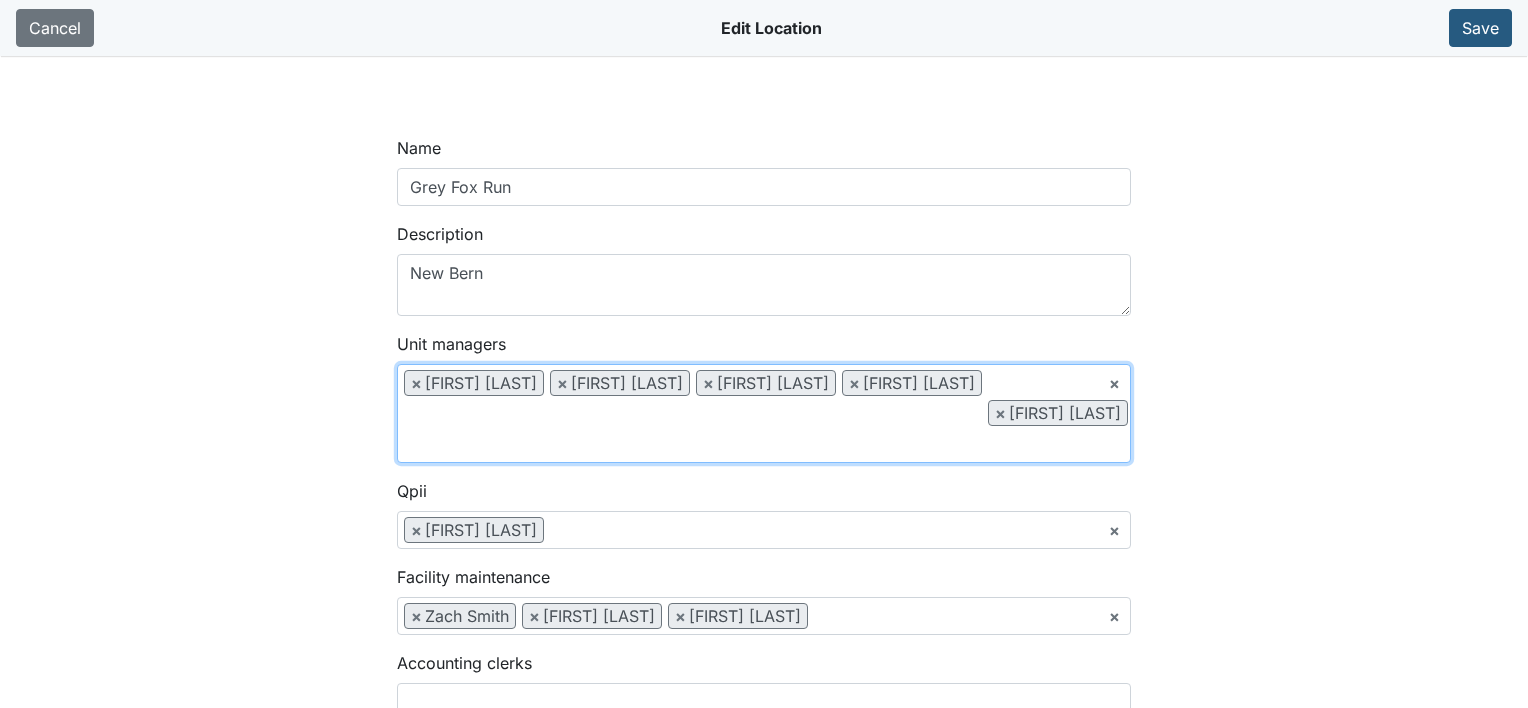 click on "×" at bounding box center [562, 383] 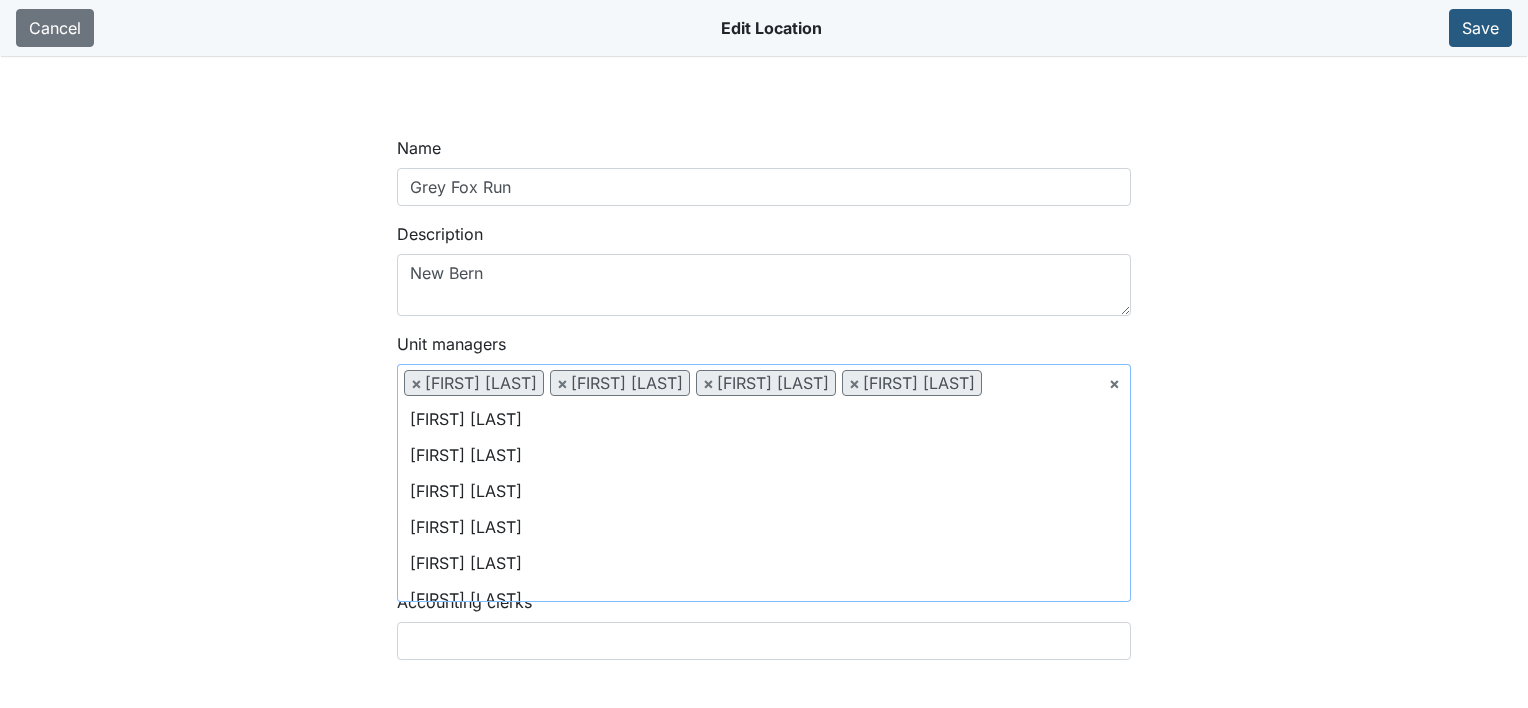 scroll, scrollTop: 1728, scrollLeft: 0, axis: vertical 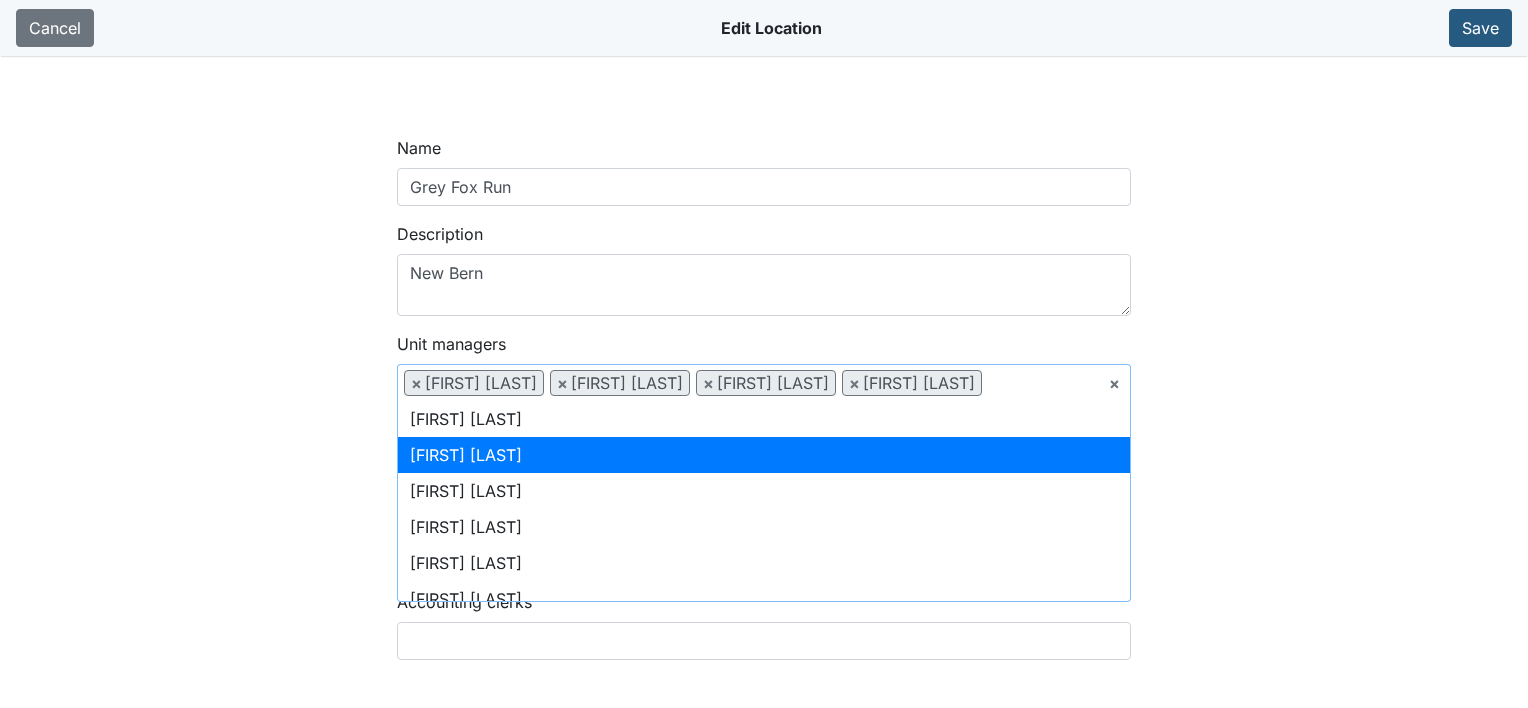 click on "×" at bounding box center (416, 383) 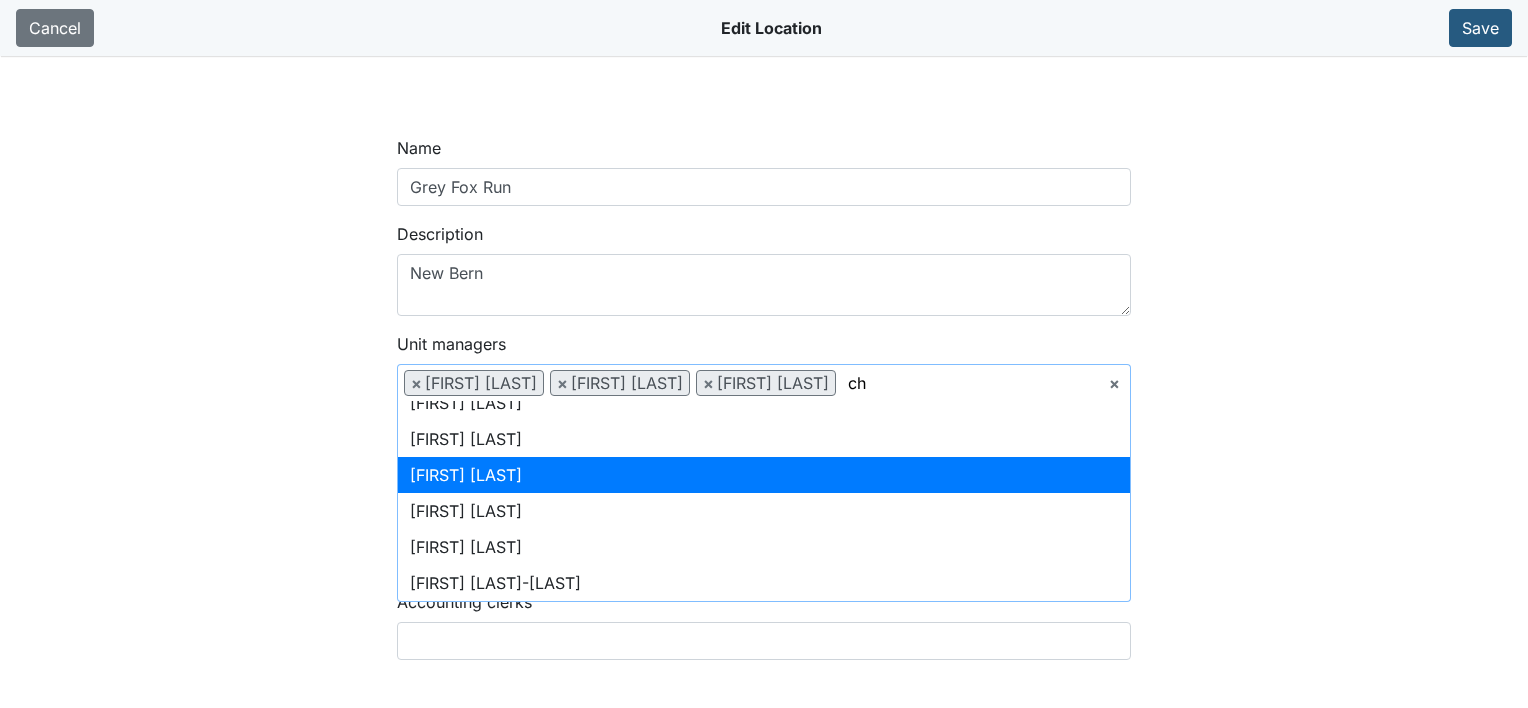 scroll, scrollTop: 0, scrollLeft: 0, axis: both 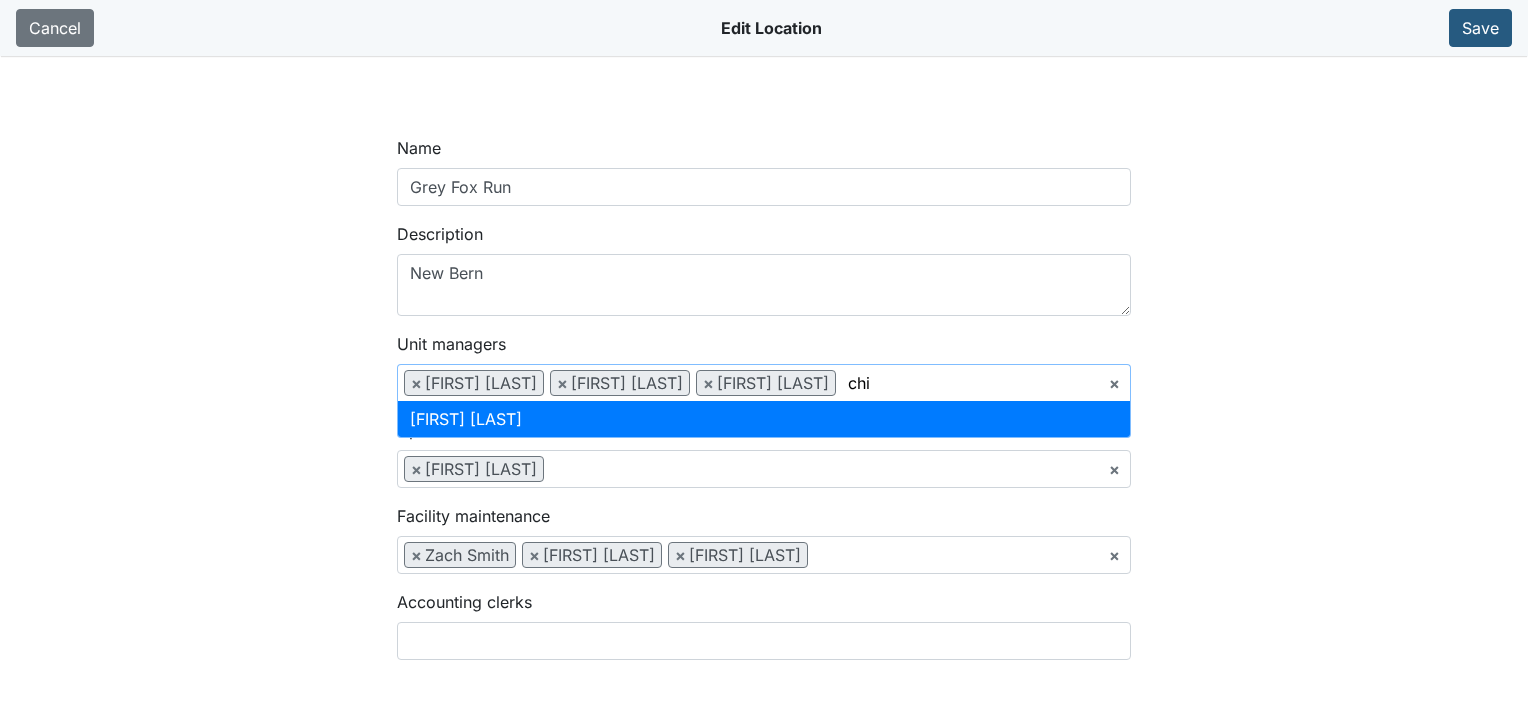 type on "chi" 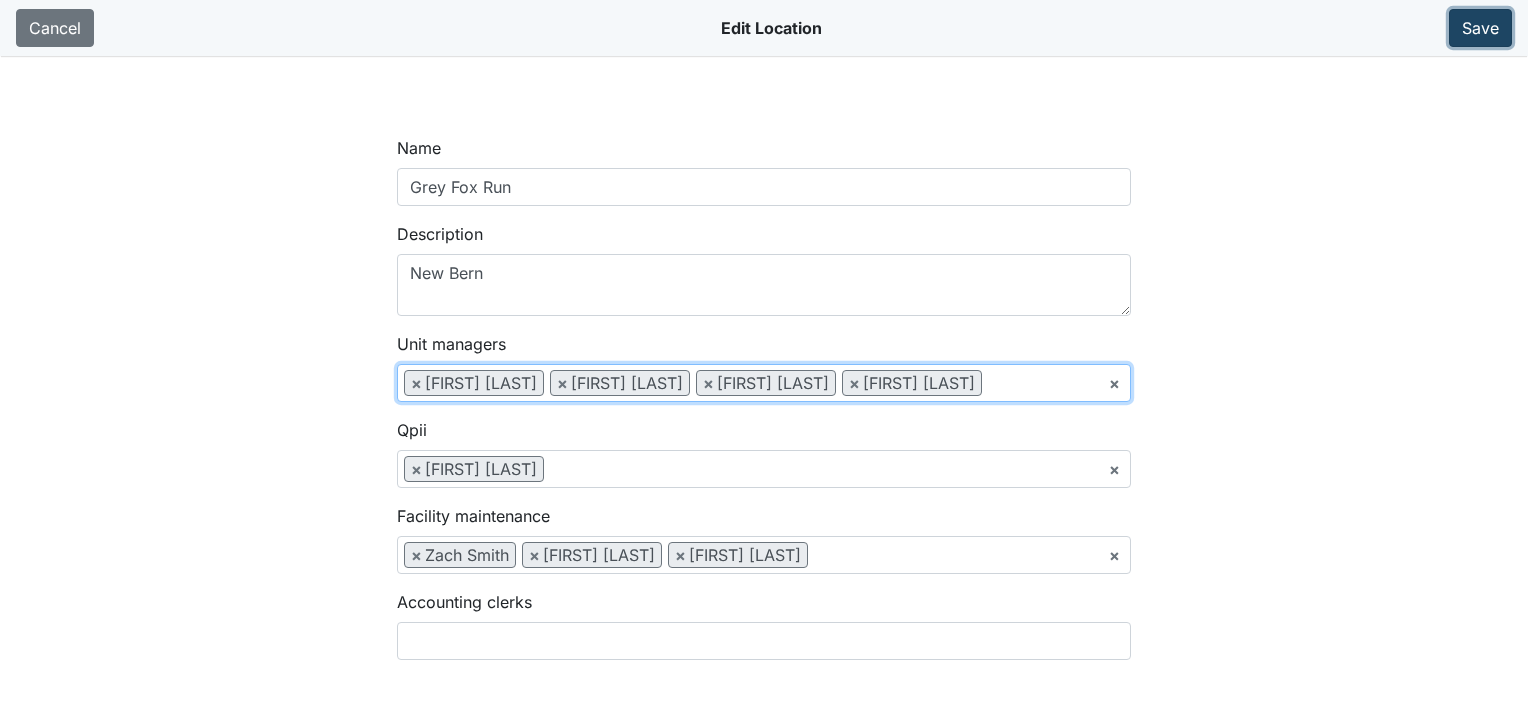 click on "Save" at bounding box center [1480, 28] 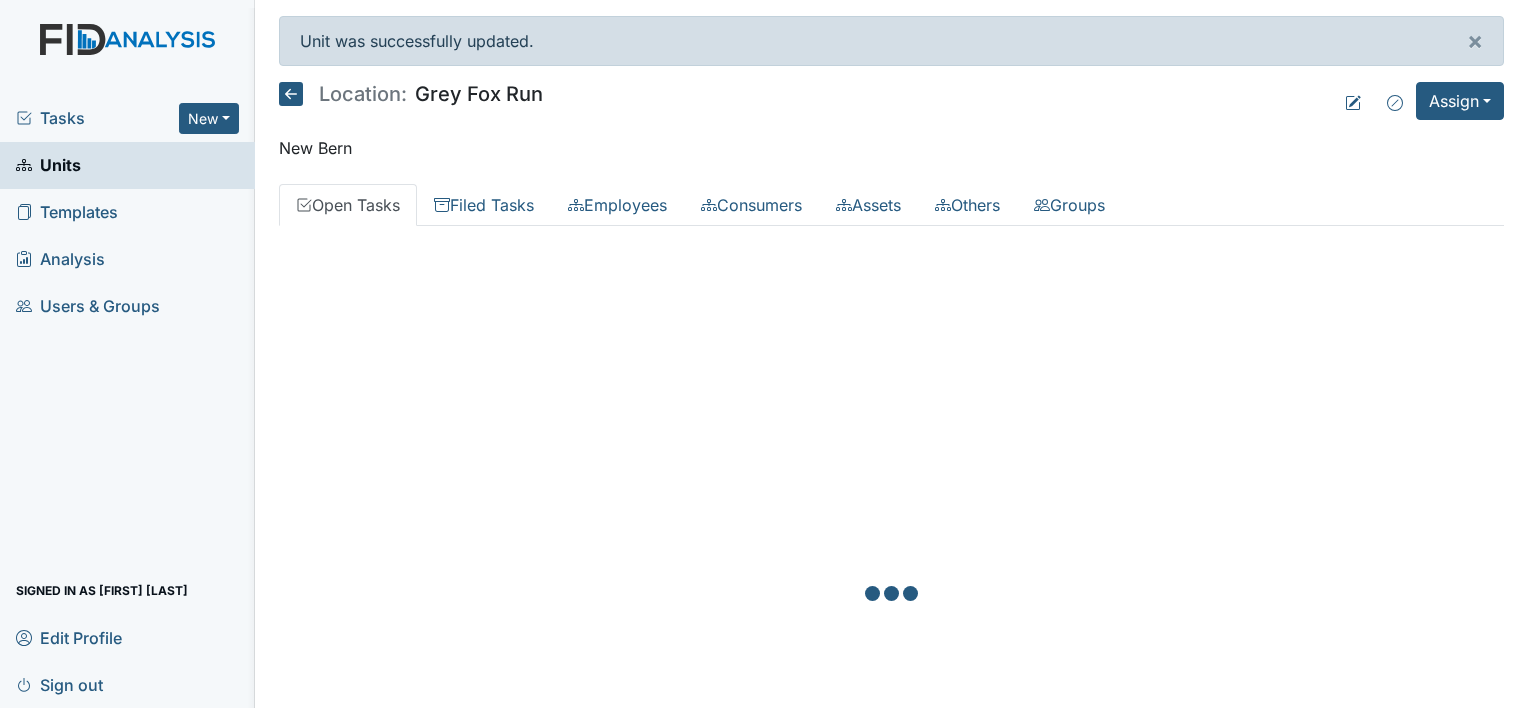 scroll, scrollTop: 0, scrollLeft: 0, axis: both 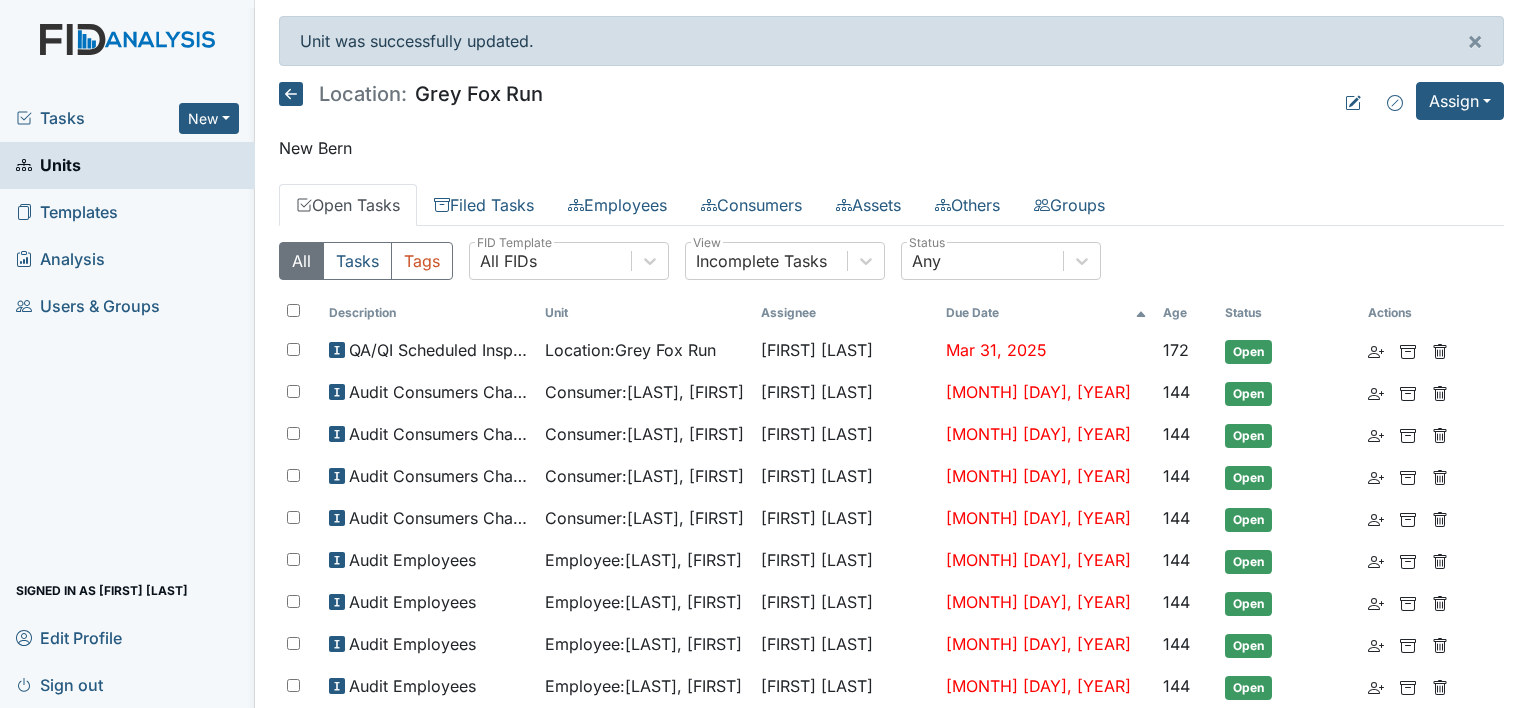 click on "Units" at bounding box center [48, 165] 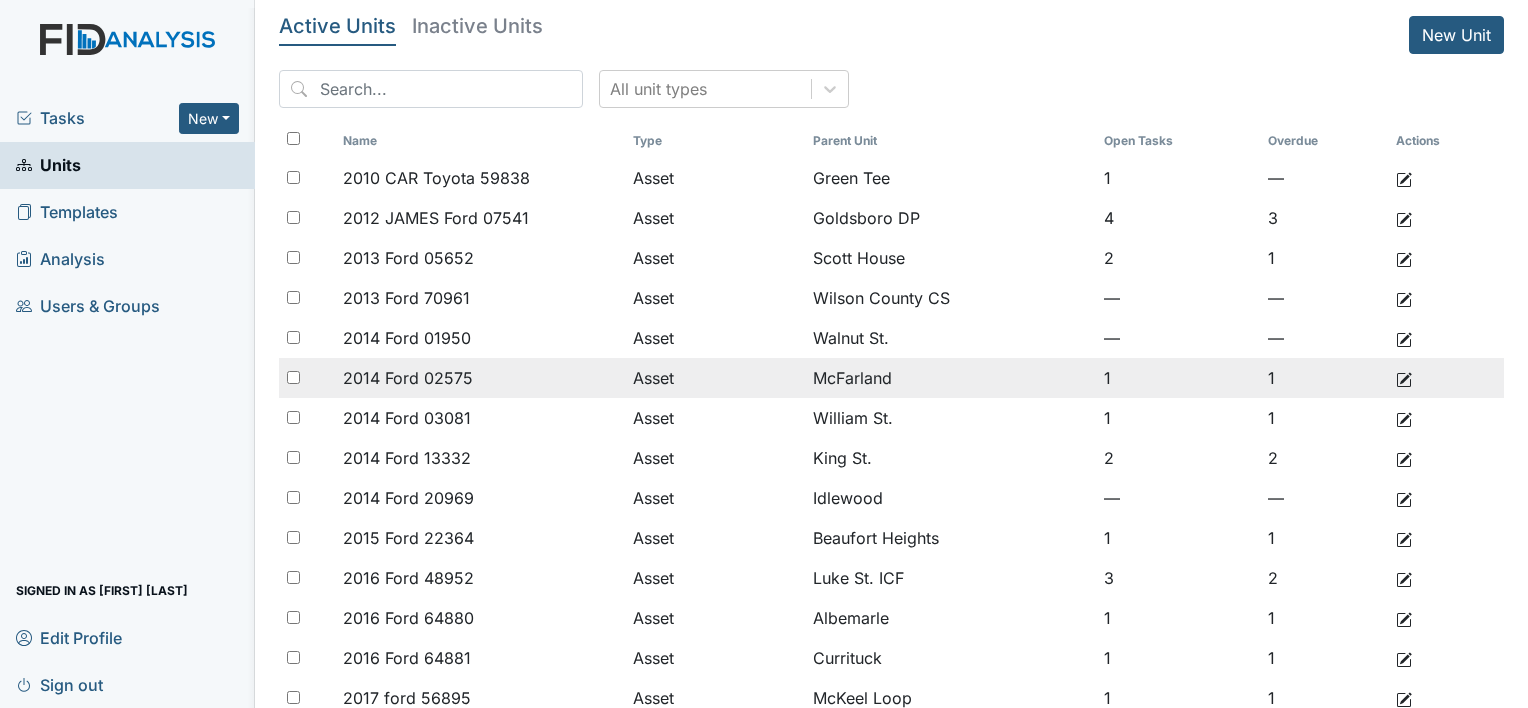 scroll, scrollTop: 0, scrollLeft: 0, axis: both 